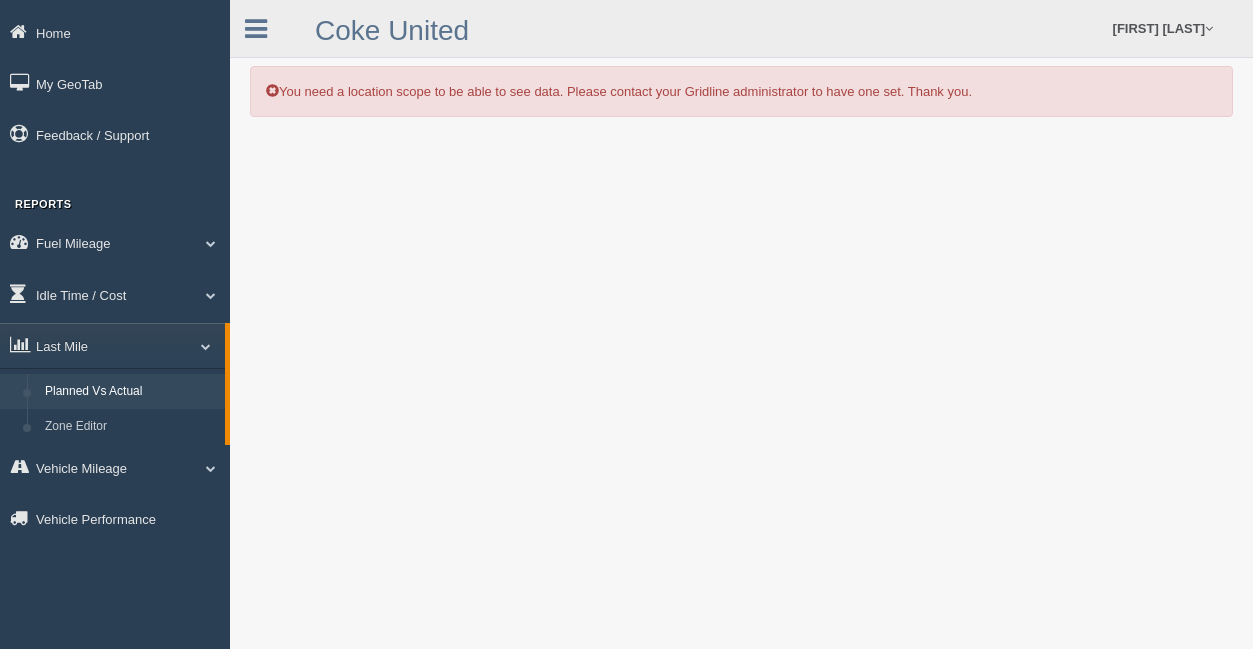 scroll, scrollTop: 0, scrollLeft: 0, axis: both 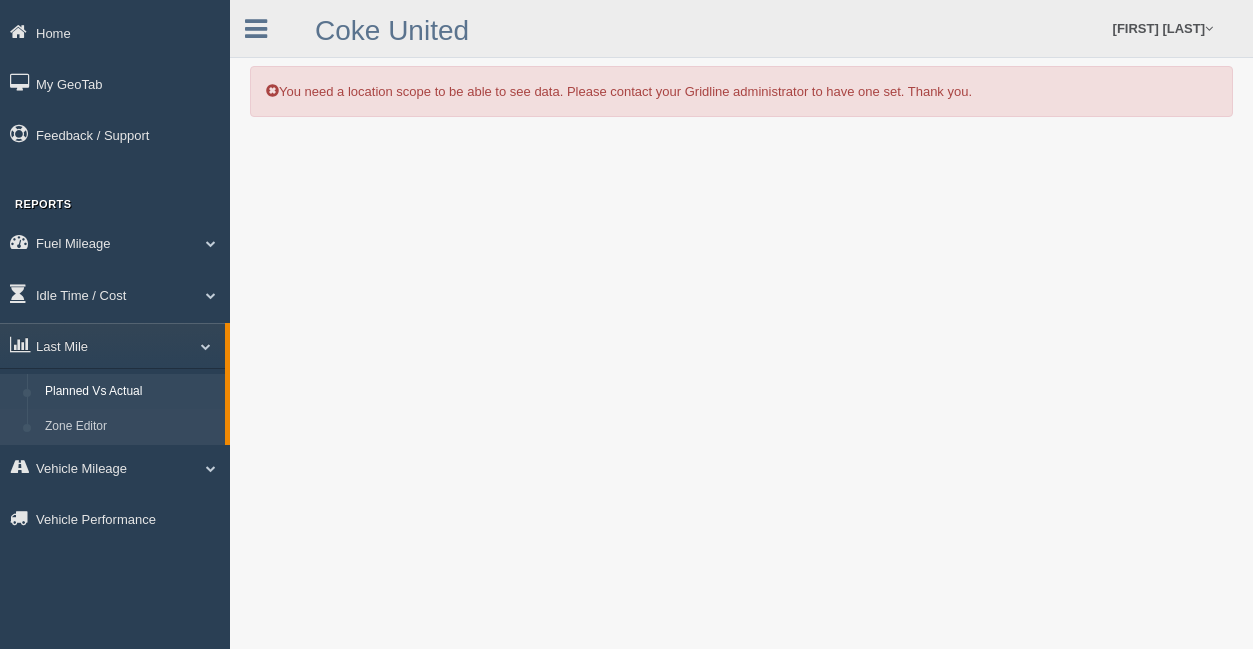 click on "Zone Editor" at bounding box center [130, 427] 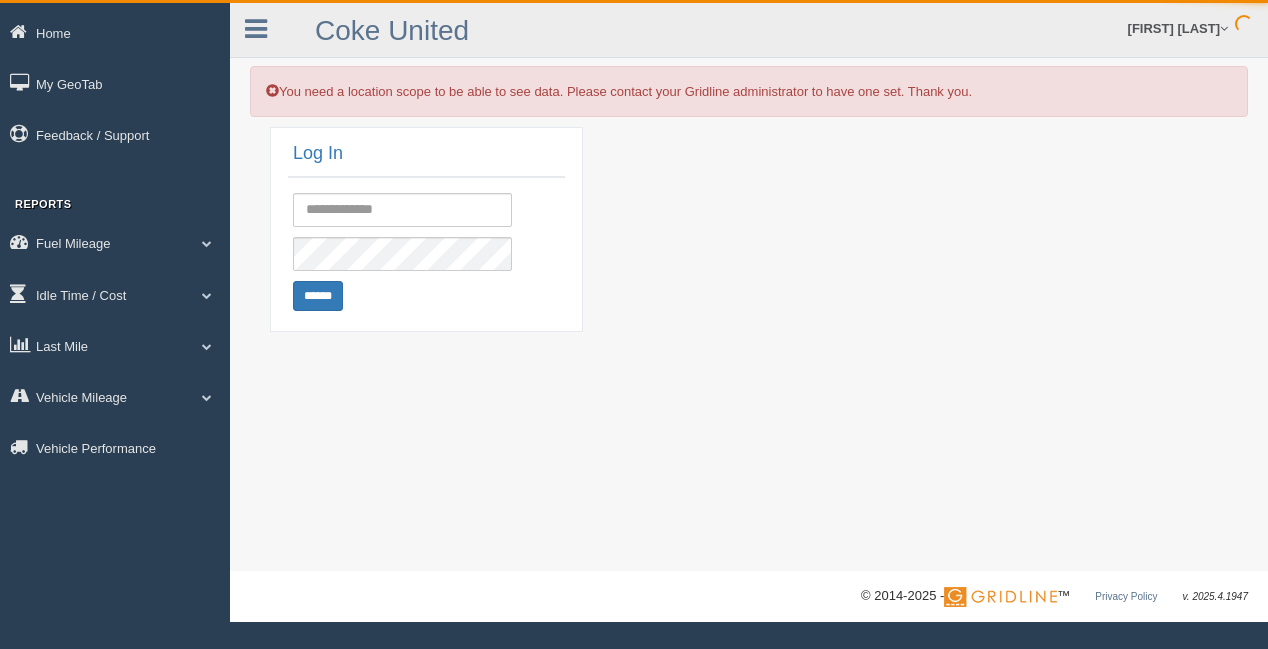 scroll, scrollTop: 0, scrollLeft: 0, axis: both 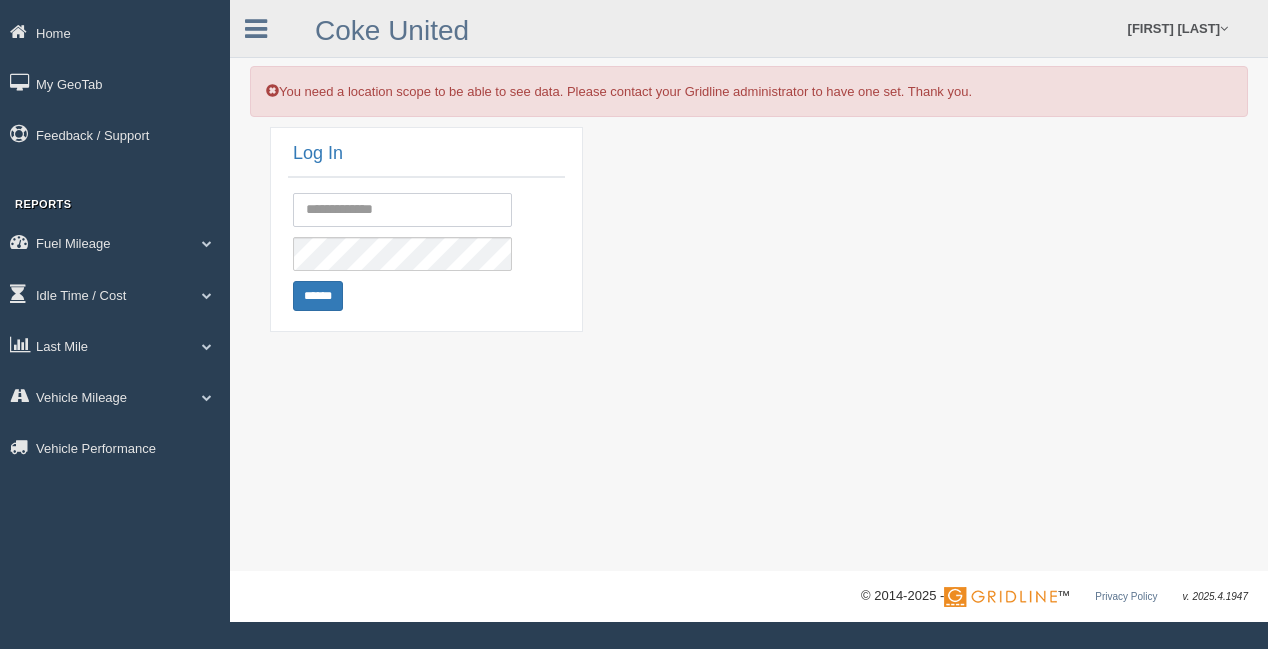 click at bounding box center [402, 210] 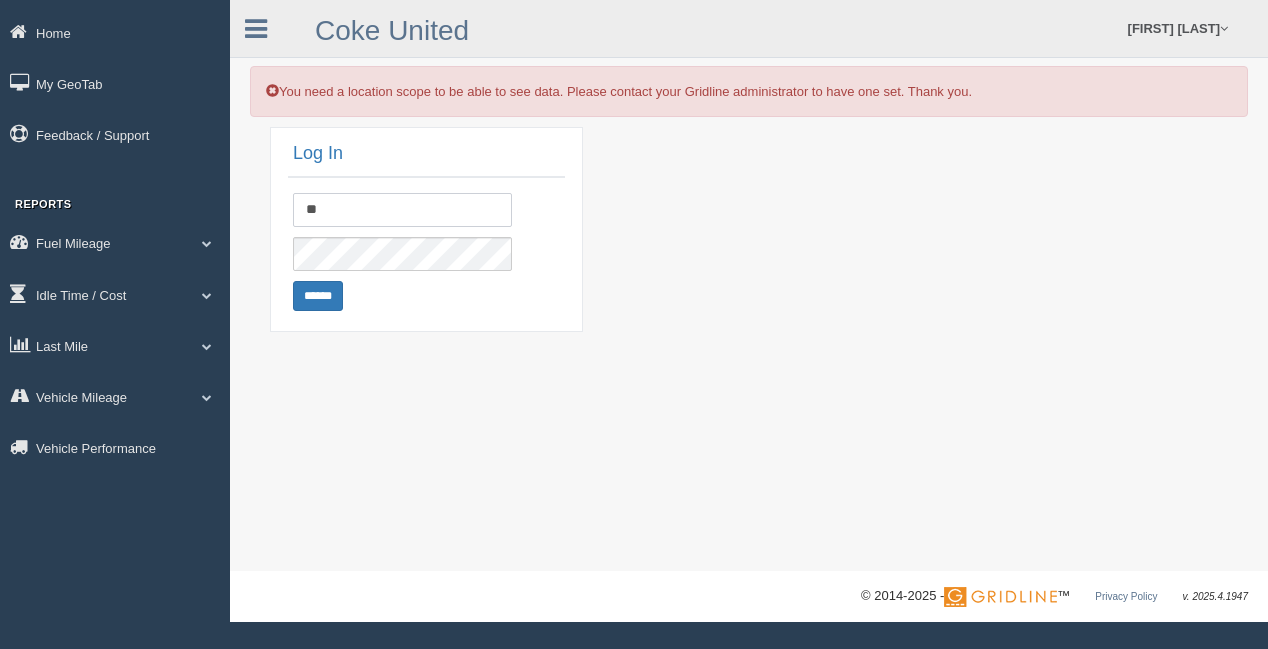 type on "**********" 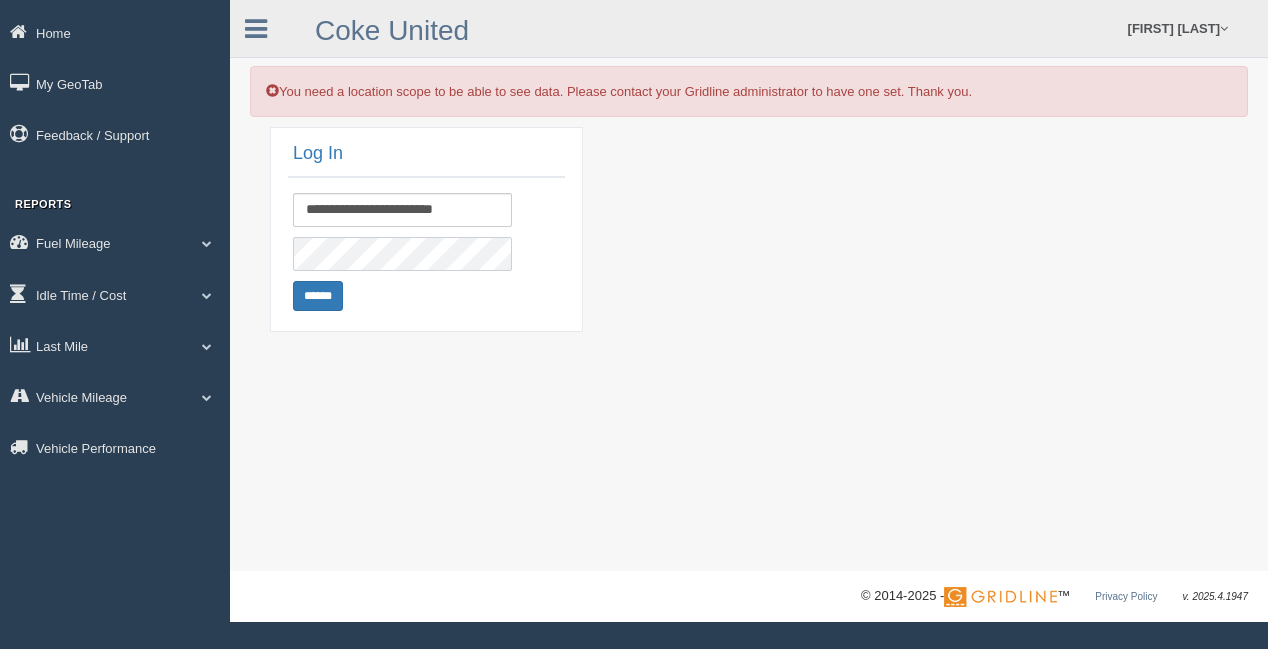 click on "******" at bounding box center (318, 296) 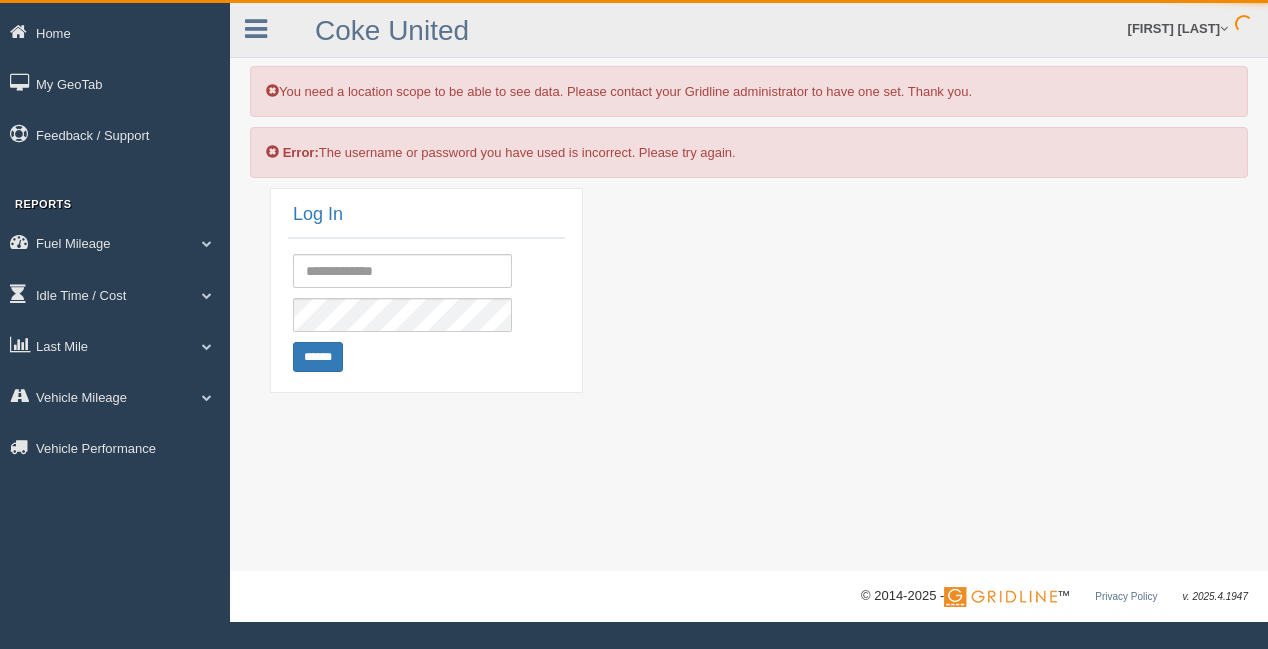 scroll, scrollTop: 0, scrollLeft: 0, axis: both 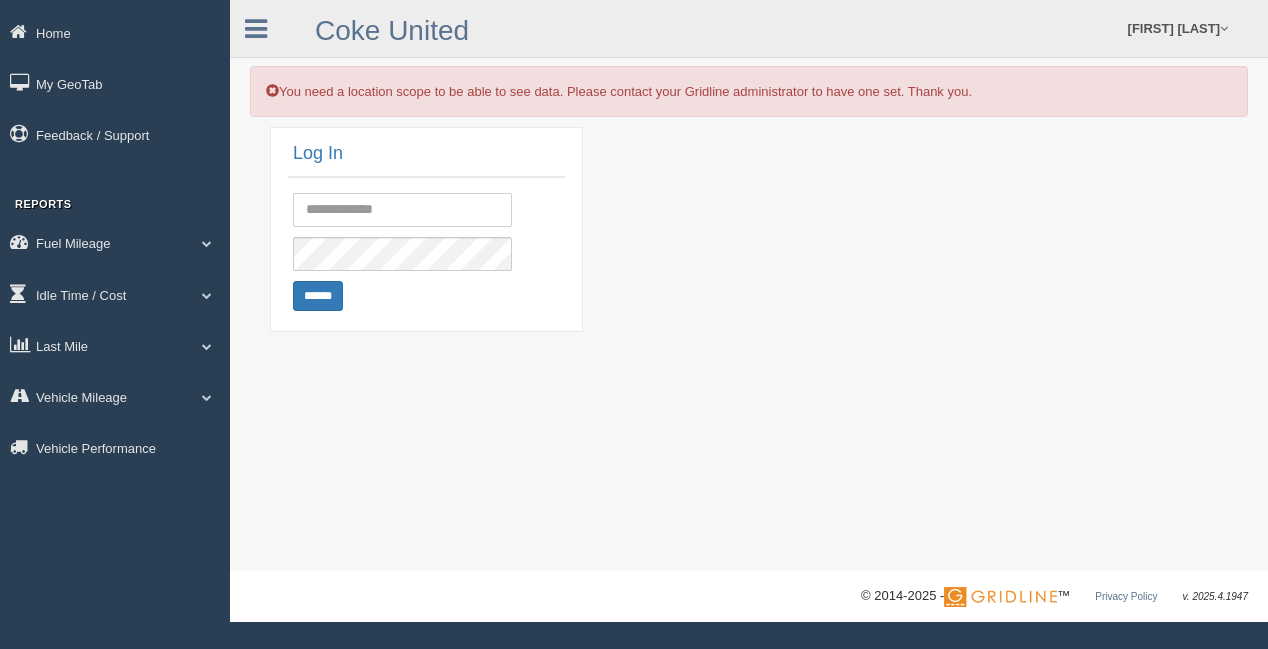 click at bounding box center [402, 210] 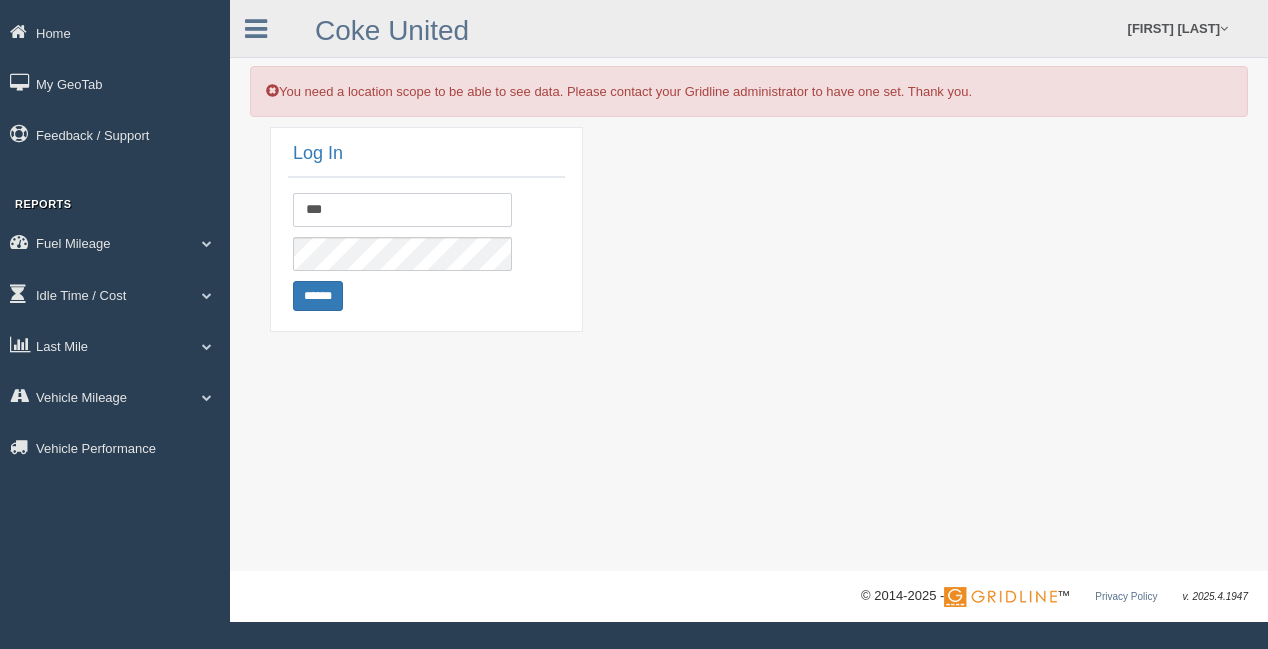 type on "**********" 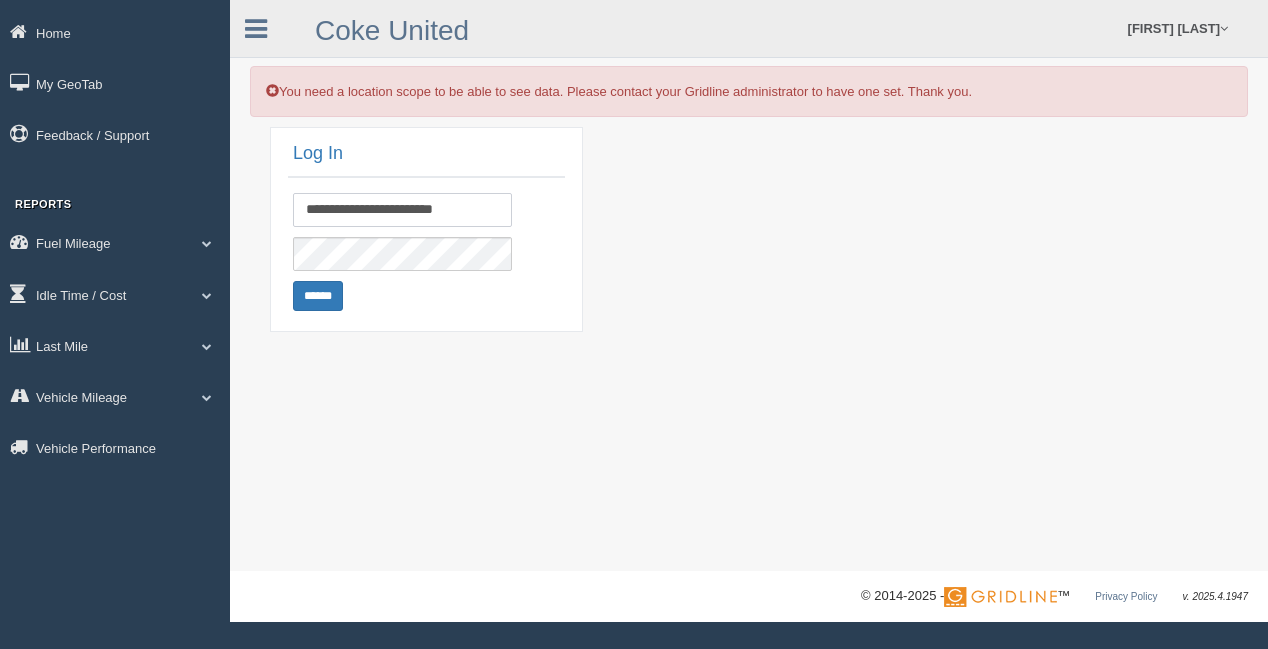 click on "**********" at bounding box center (402, 210) 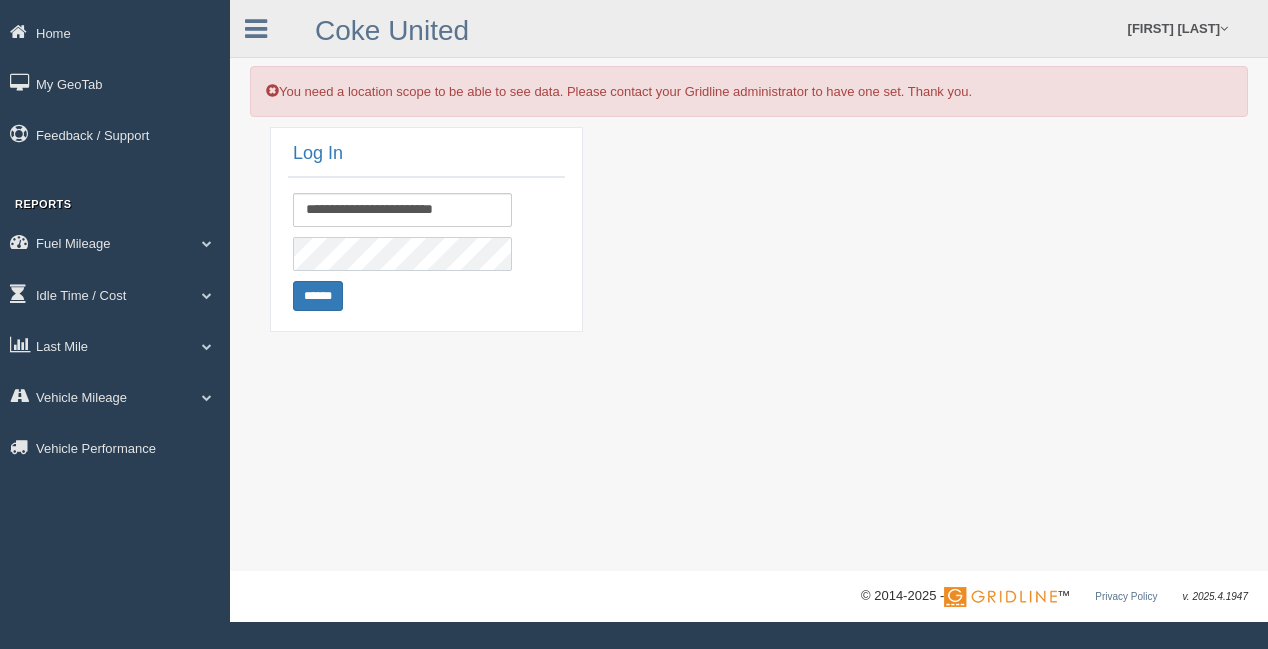 click on "******" at bounding box center (318, 296) 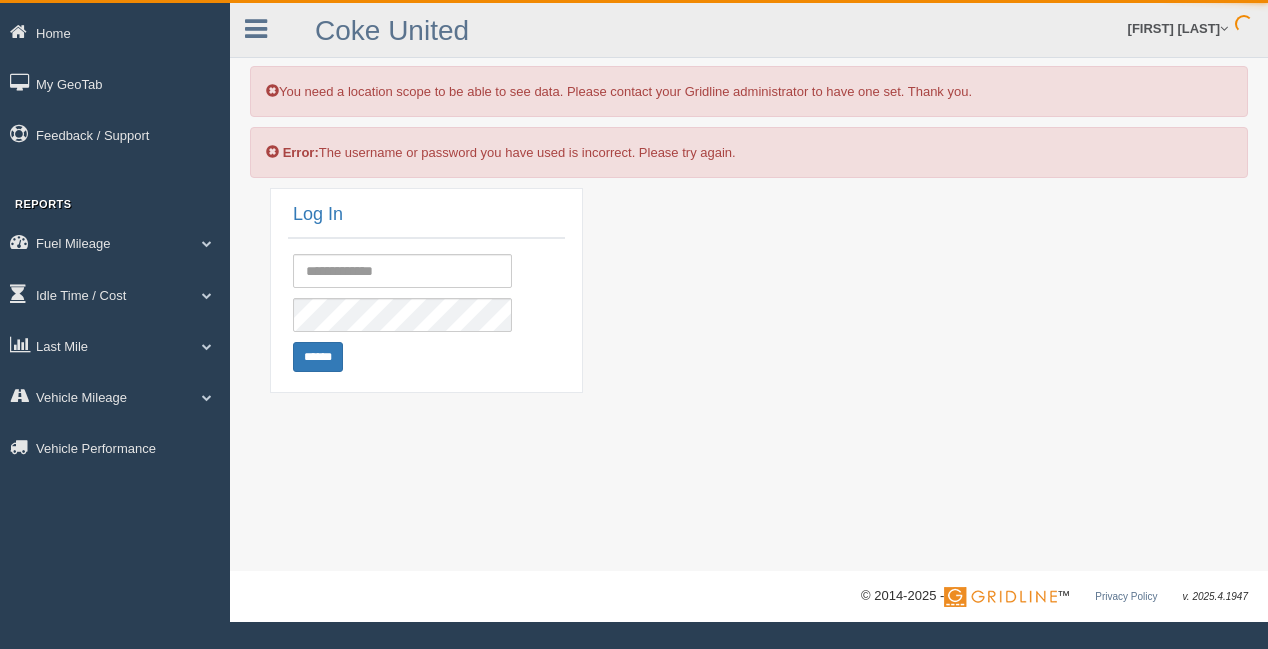 scroll, scrollTop: 0, scrollLeft: 0, axis: both 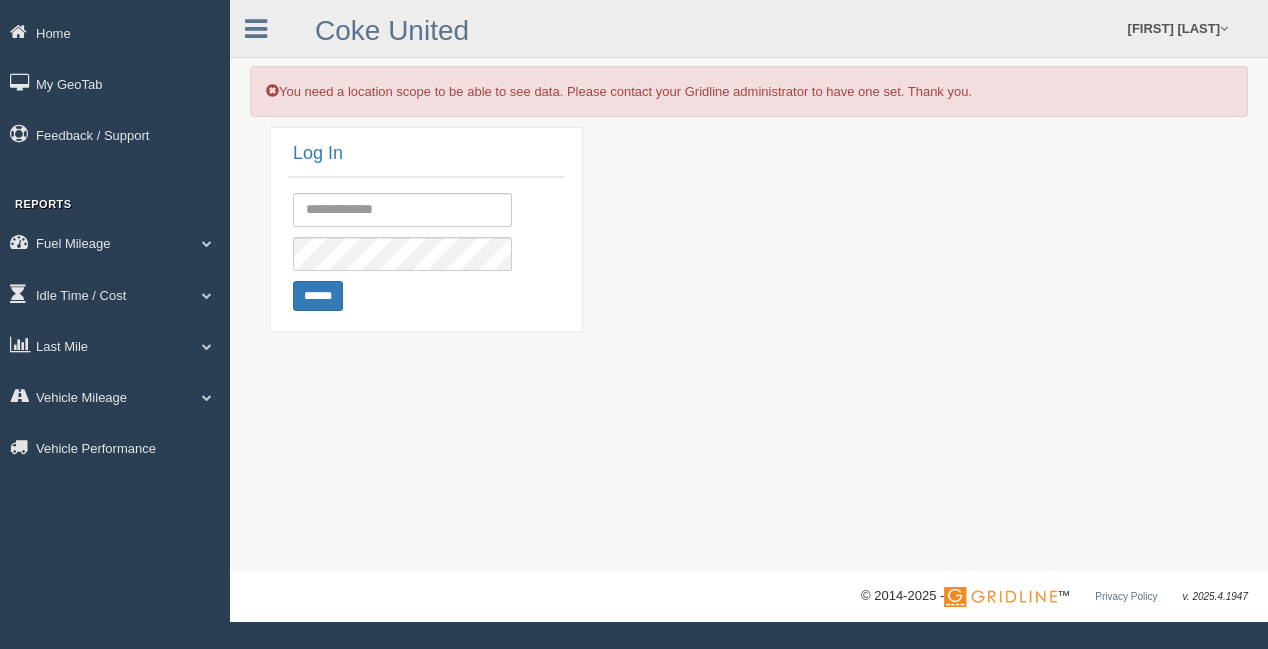 click at bounding box center (426, 215) 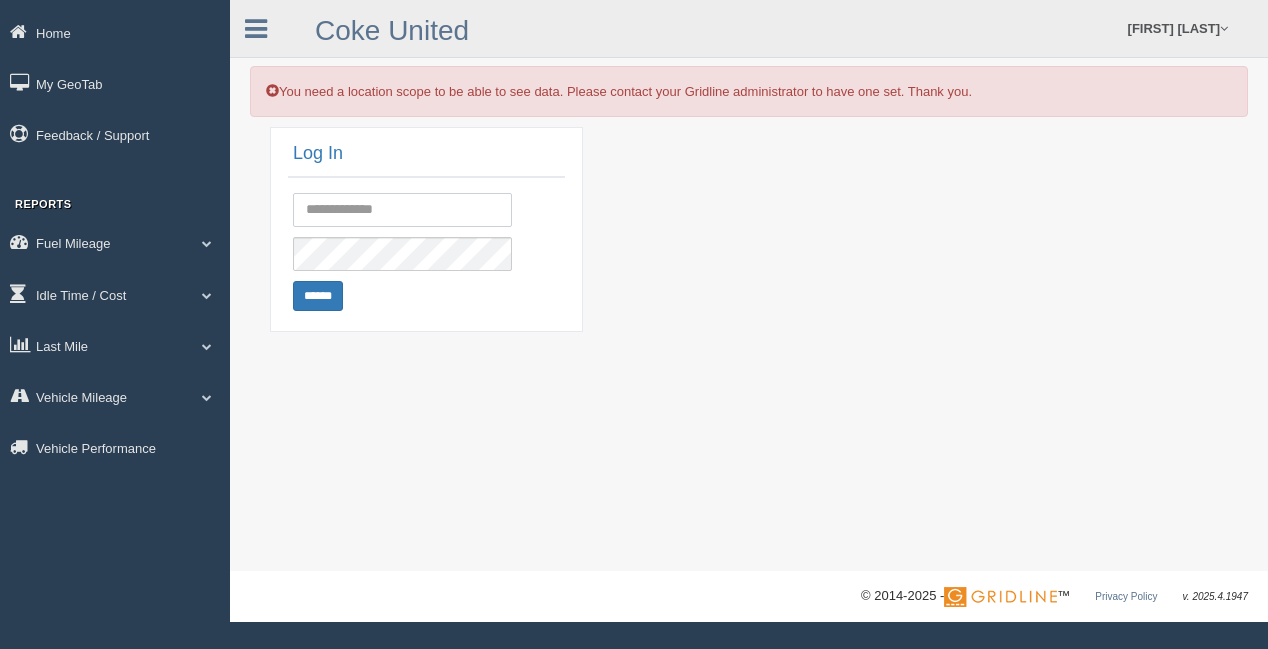 click at bounding box center [402, 210] 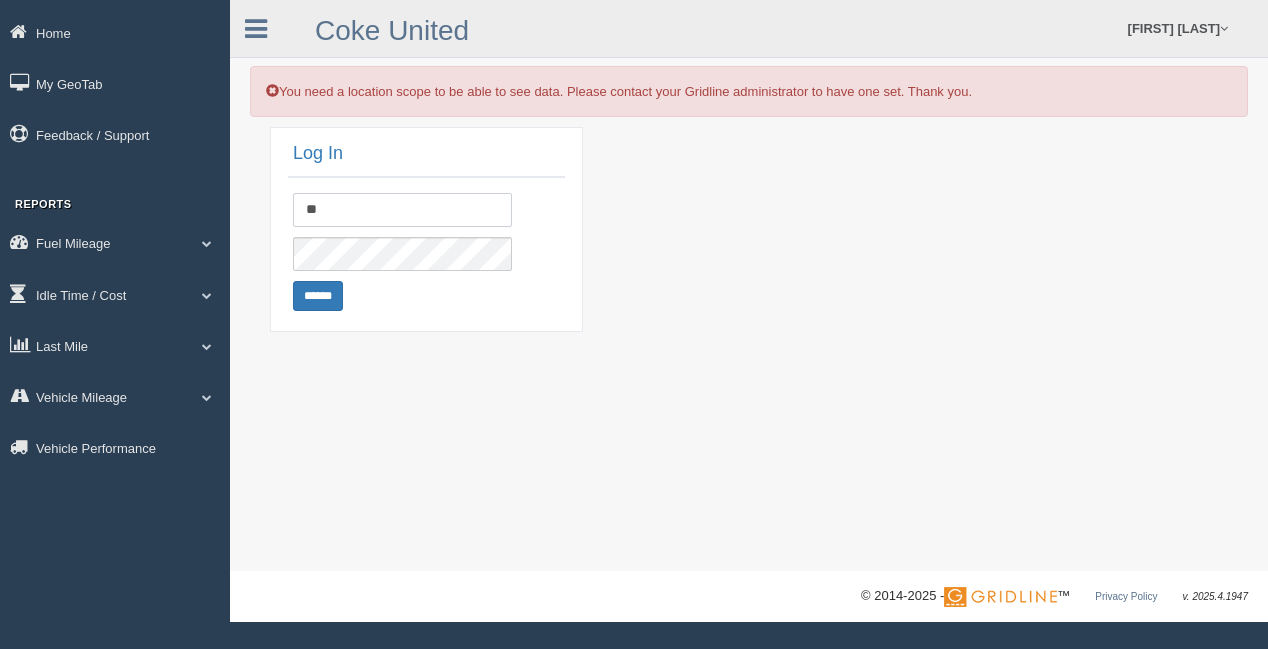 type on "**********" 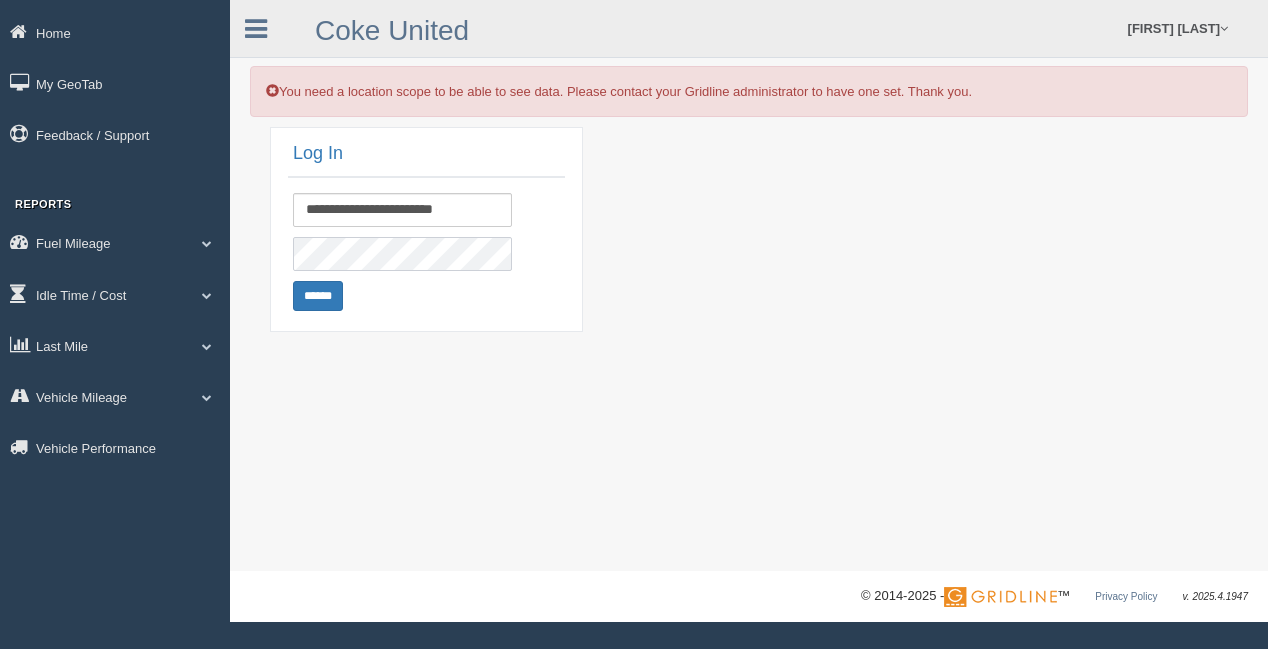 click on "******" at bounding box center (318, 296) 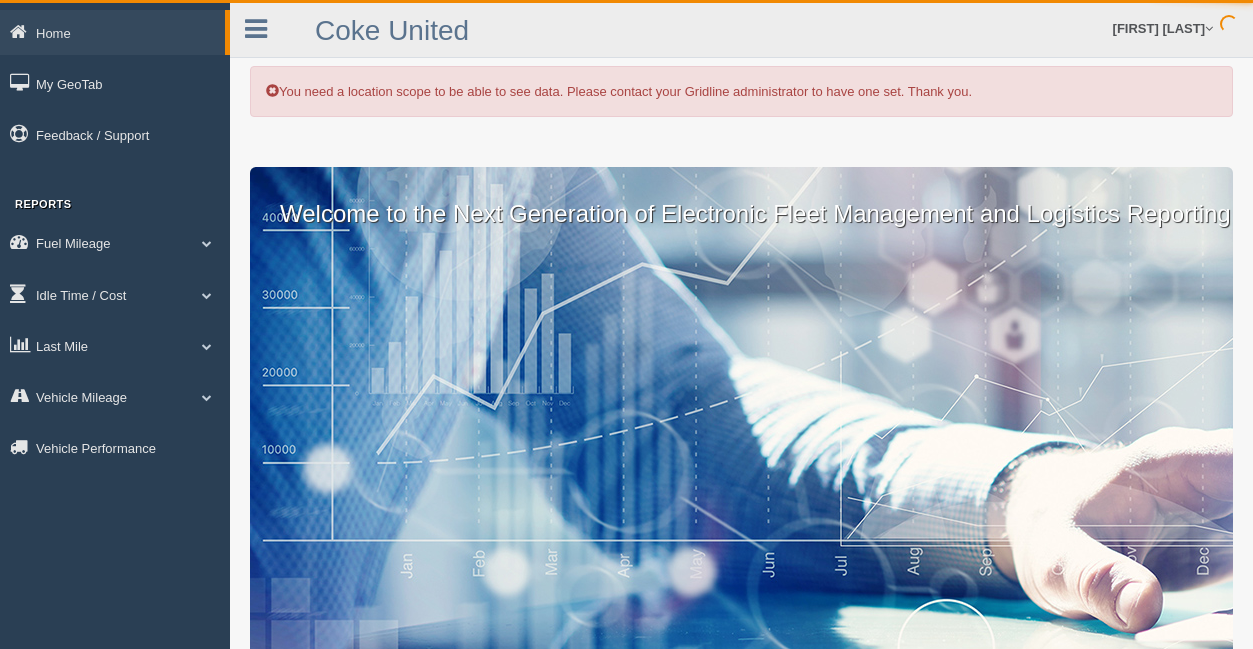 scroll, scrollTop: 0, scrollLeft: 0, axis: both 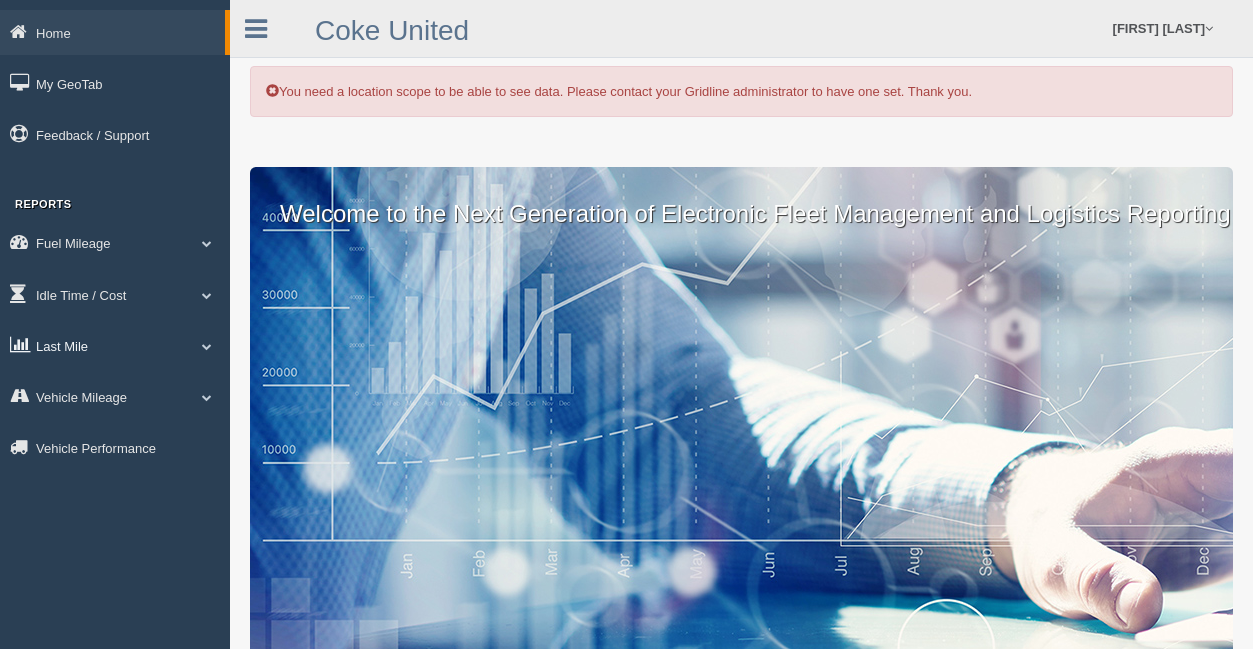 click on "Last Mile" at bounding box center [115, 345] 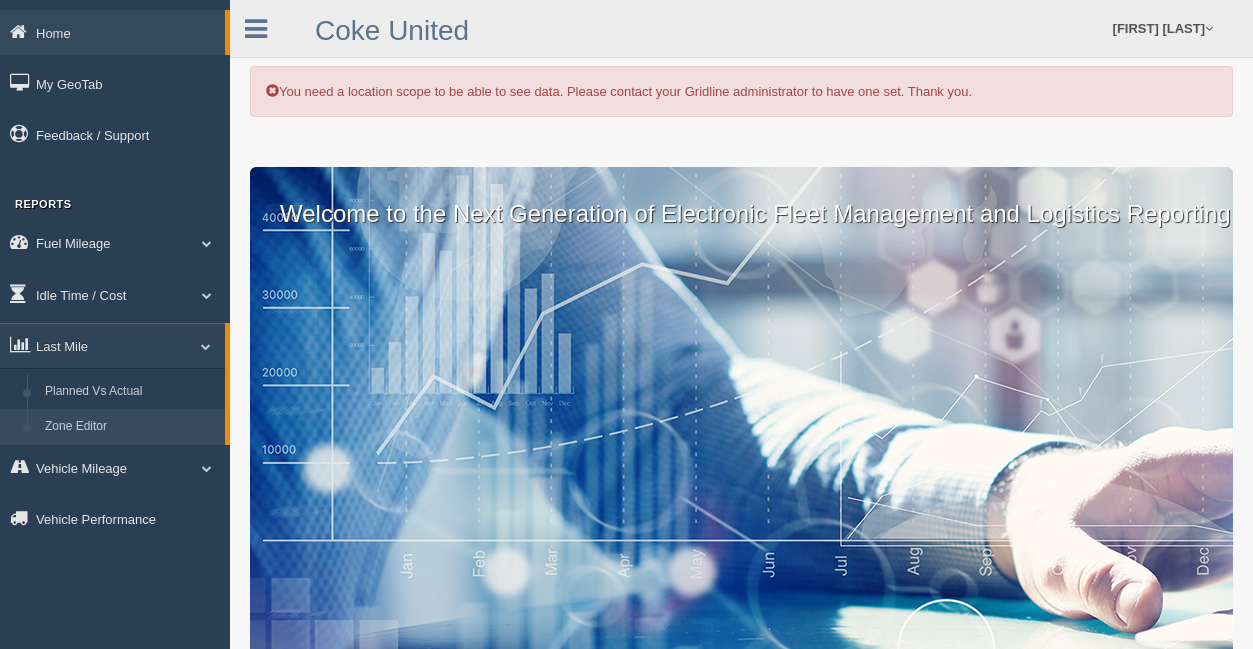click on "Zone Editor" at bounding box center [130, 427] 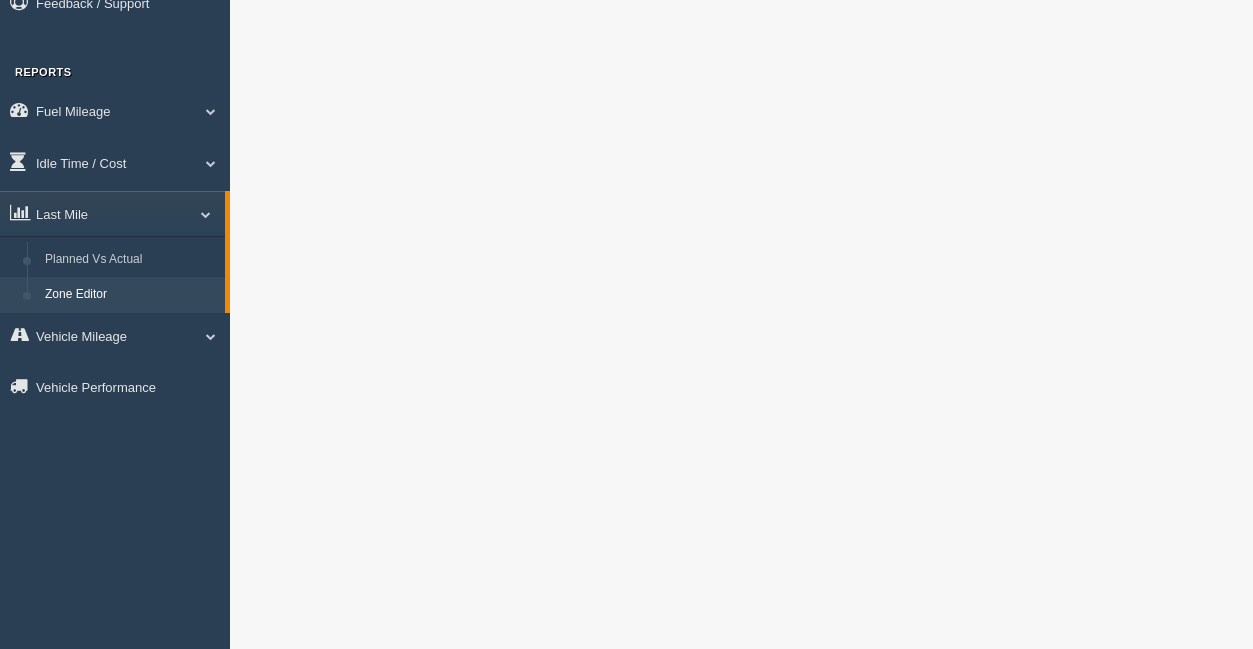 scroll, scrollTop: 0, scrollLeft: 0, axis: both 